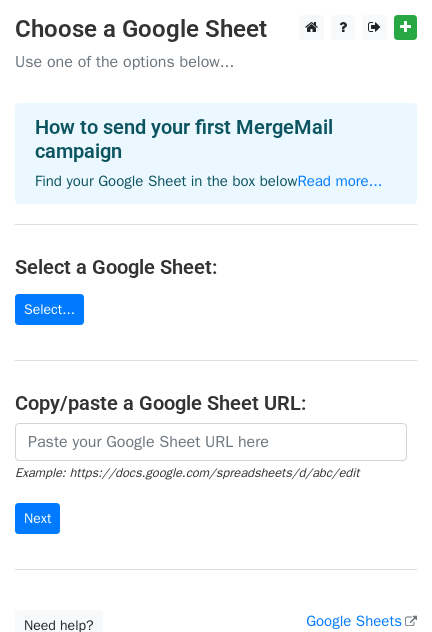 scroll, scrollTop: 0, scrollLeft: 0, axis: both 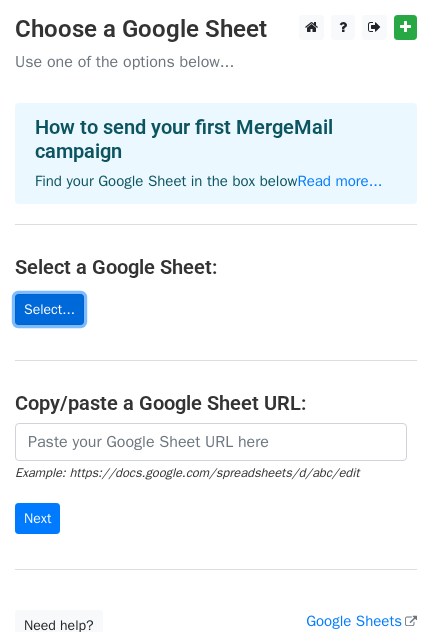 click on "Select..." at bounding box center [49, 309] 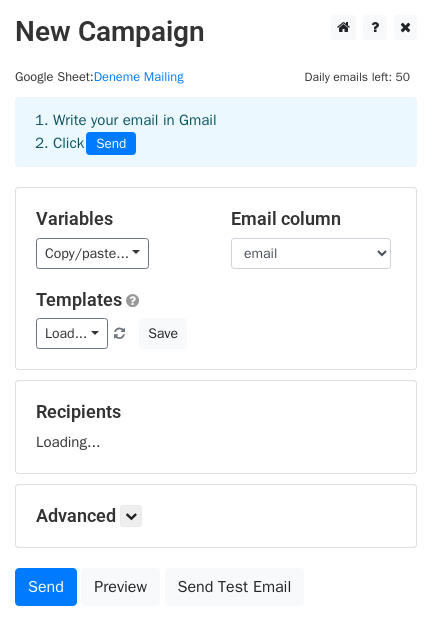 scroll, scrollTop: 0, scrollLeft: 0, axis: both 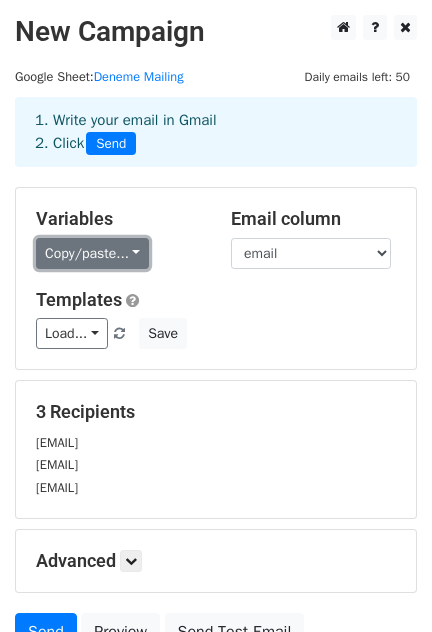 click on "Copy/paste..." at bounding box center [92, 253] 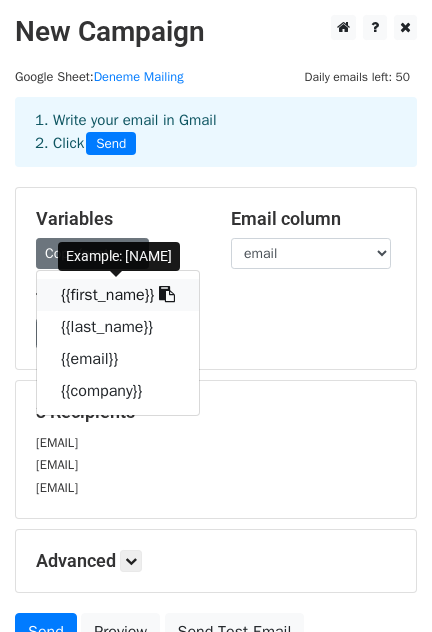 click on "{{first_name}}" at bounding box center (118, 295) 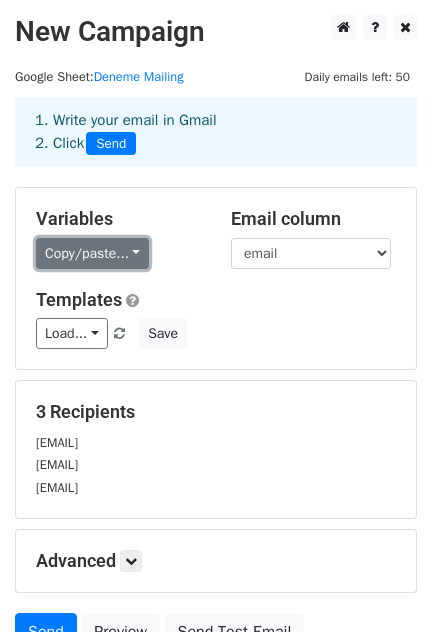 click on "Copy/paste..." at bounding box center [92, 253] 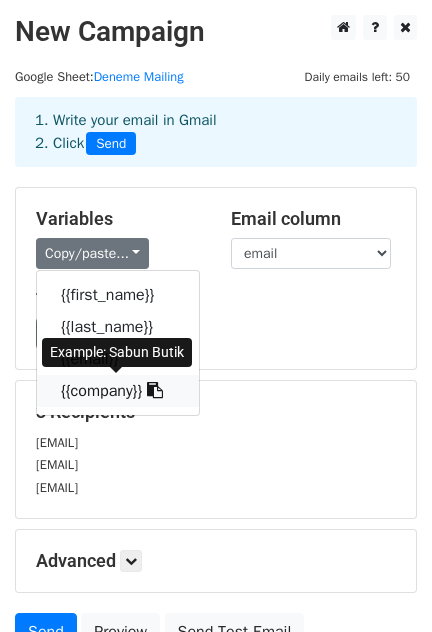 click on "{{company}}" at bounding box center [118, 391] 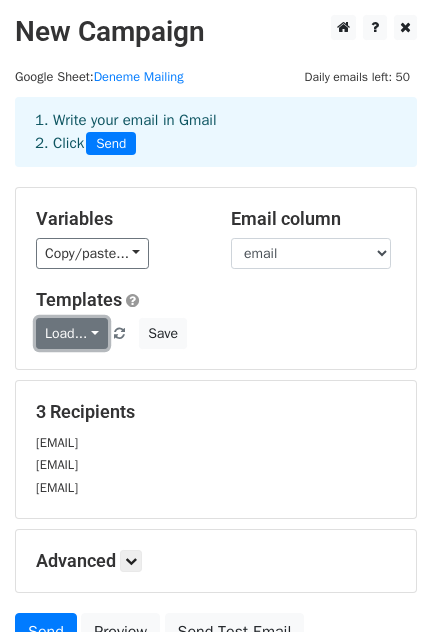 click on "Load..." at bounding box center [72, 333] 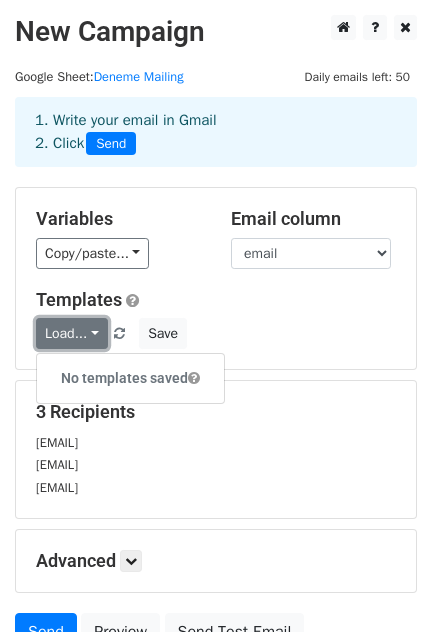 click on "Load..." at bounding box center [72, 333] 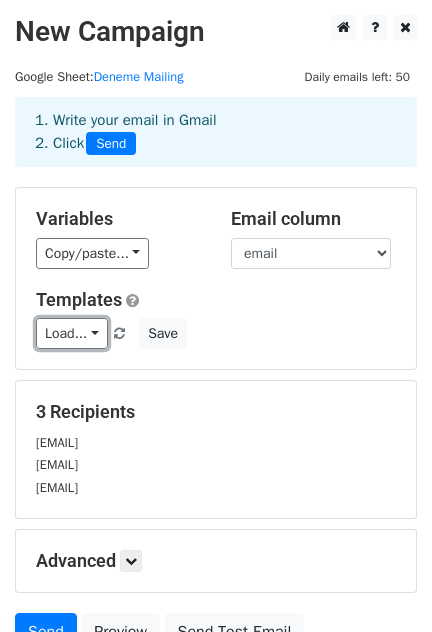 scroll, scrollTop: 172, scrollLeft: 0, axis: vertical 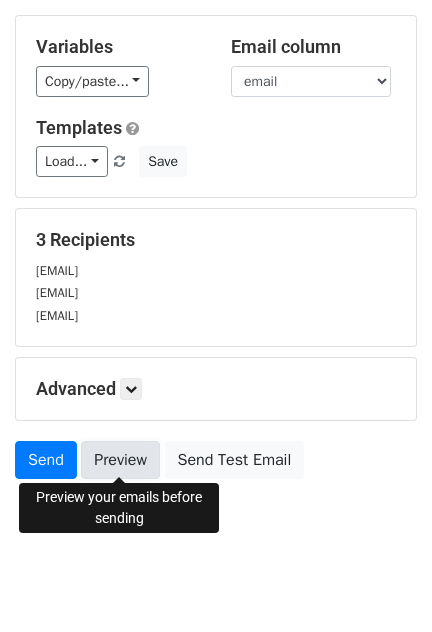 click on "Preview" at bounding box center [120, 460] 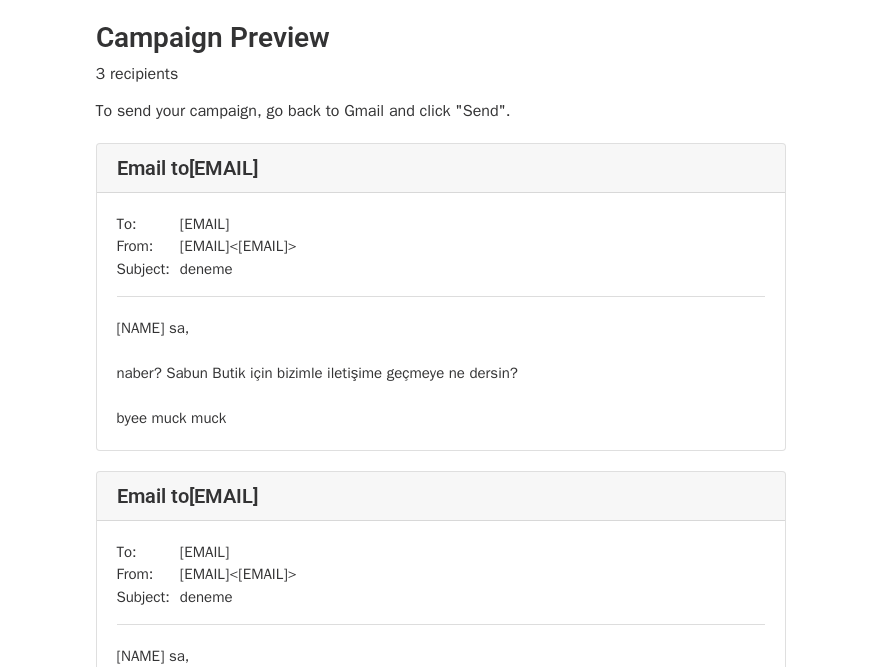 scroll, scrollTop: 0, scrollLeft: 0, axis: both 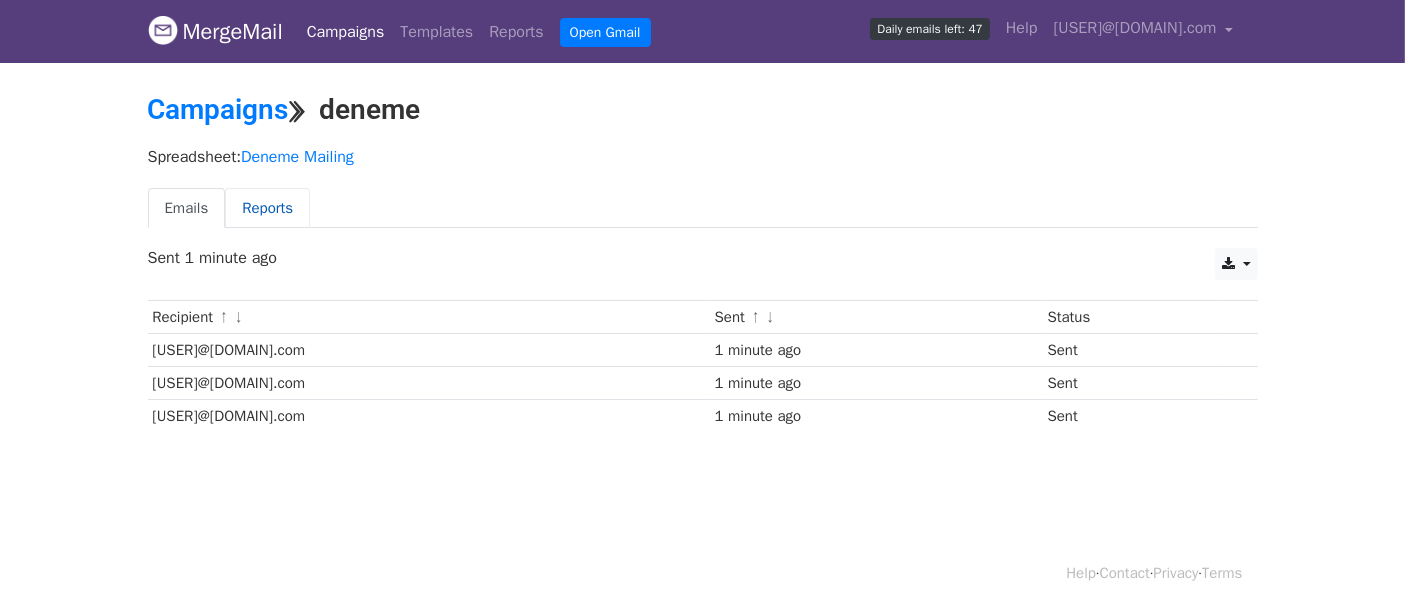 click on "Reports" at bounding box center [267, 208] 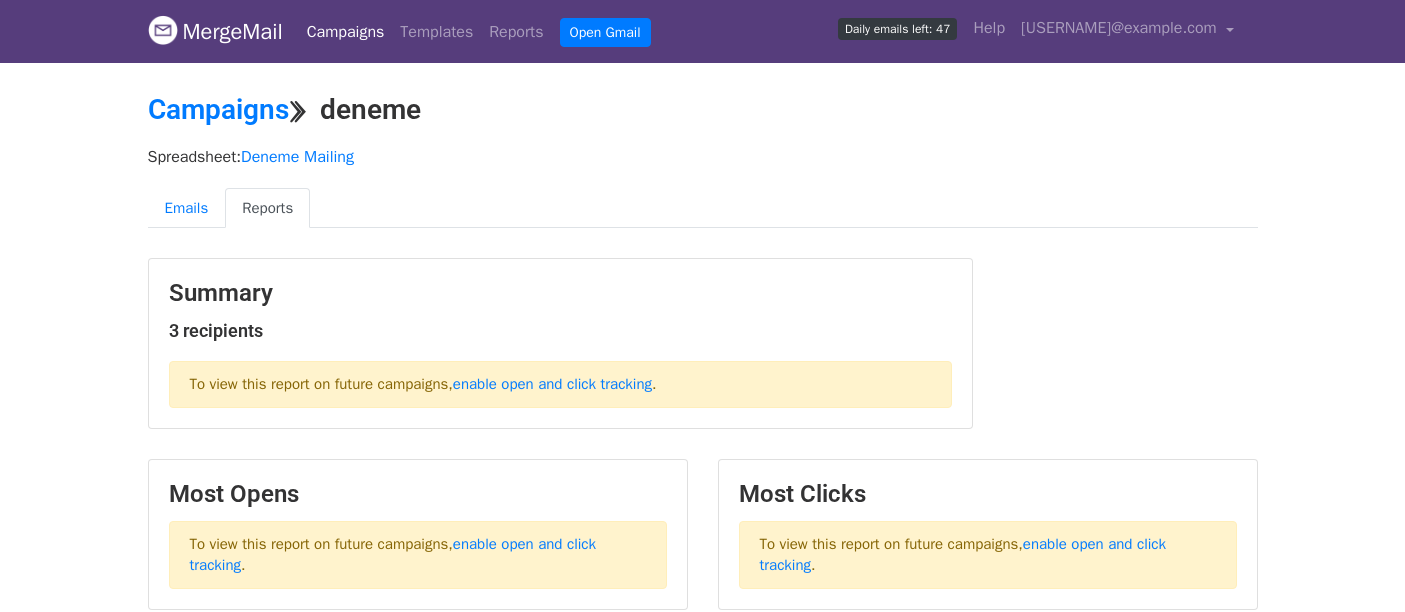 scroll, scrollTop: 0, scrollLeft: 0, axis: both 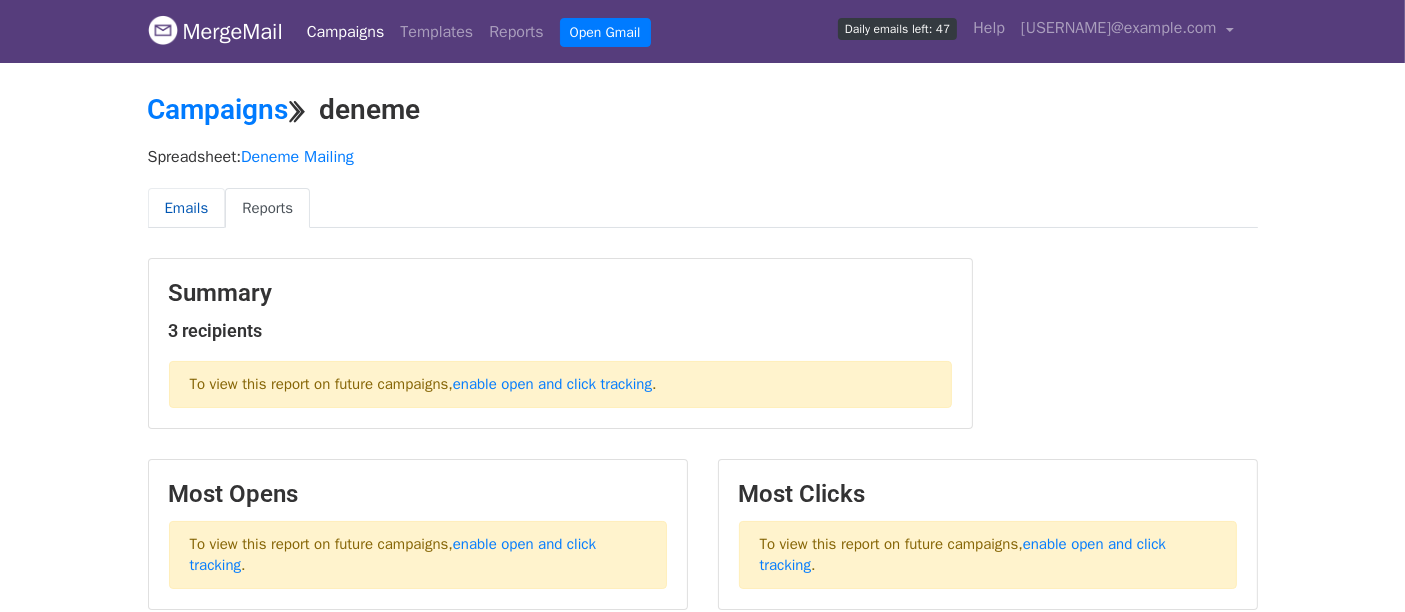 click on "Emails" at bounding box center (187, 208) 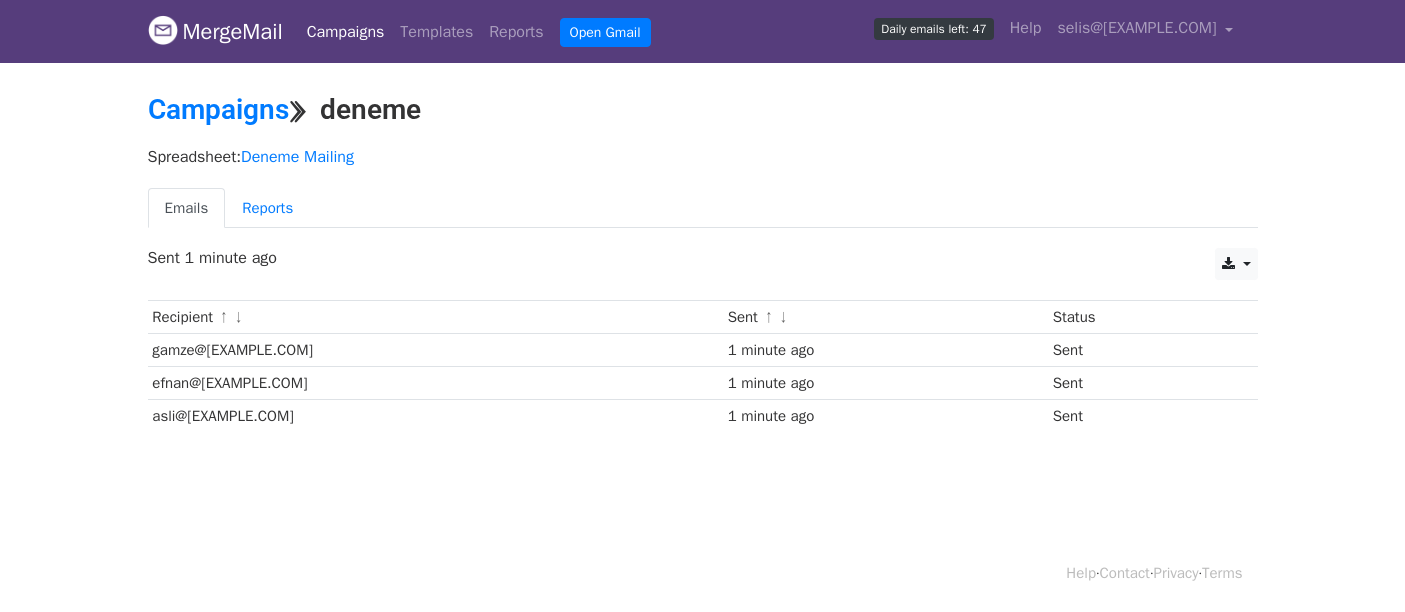 scroll, scrollTop: 0, scrollLeft: 0, axis: both 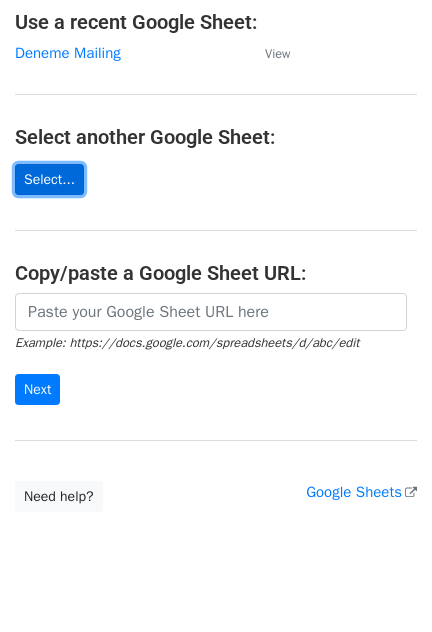 click on "Select..." at bounding box center [49, 179] 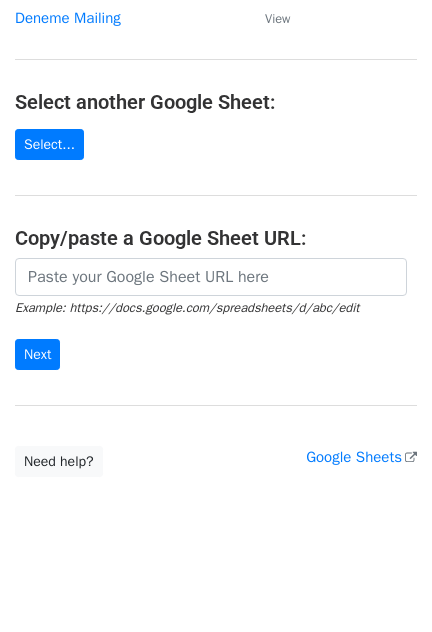 scroll, scrollTop: 160, scrollLeft: 0, axis: vertical 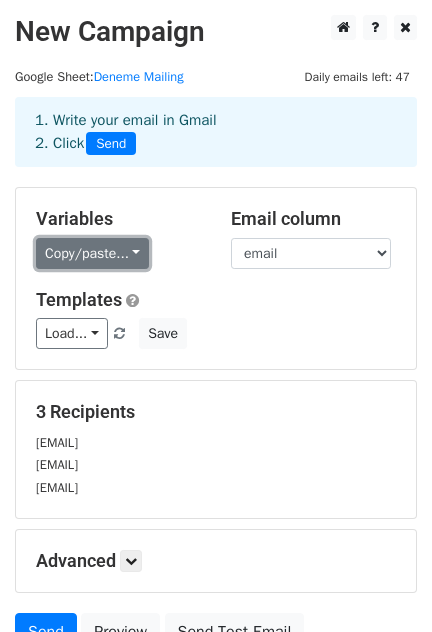 click on "Copy/paste..." at bounding box center [92, 253] 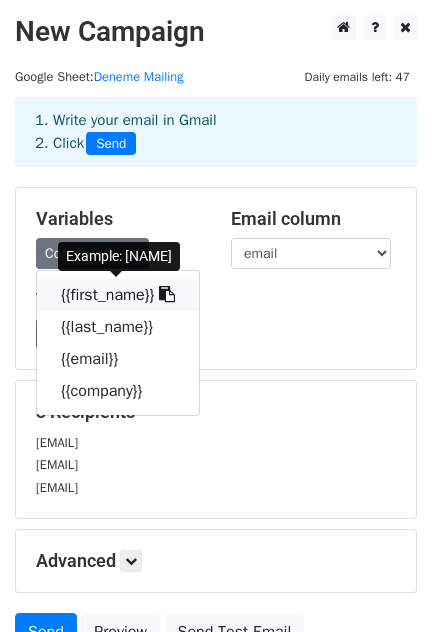 click on "{{first_name}}" at bounding box center (118, 295) 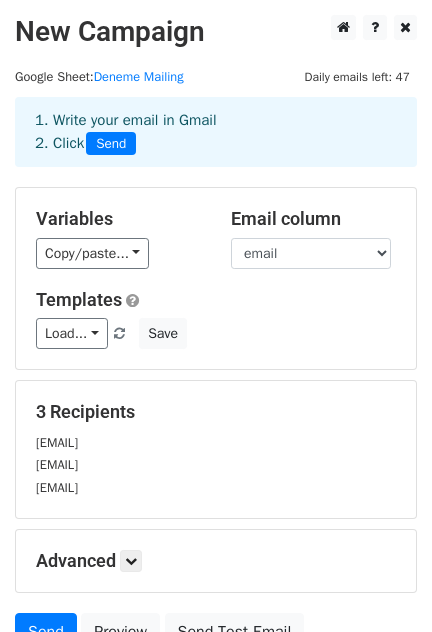 drag, startPoint x: 35, startPoint y: 444, endPoint x: 199, endPoint y: 486, distance: 169.29265 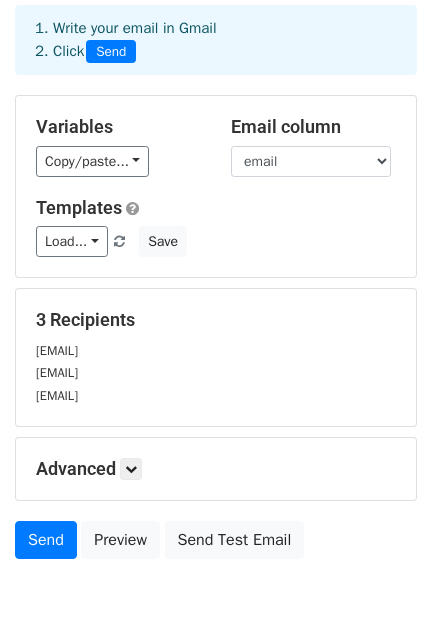 scroll, scrollTop: 186, scrollLeft: 0, axis: vertical 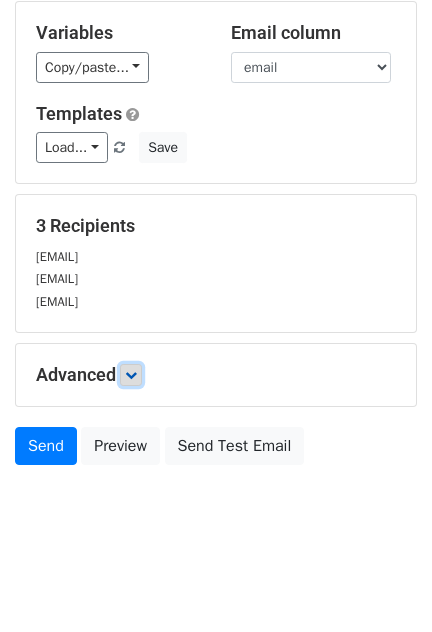click at bounding box center (131, 375) 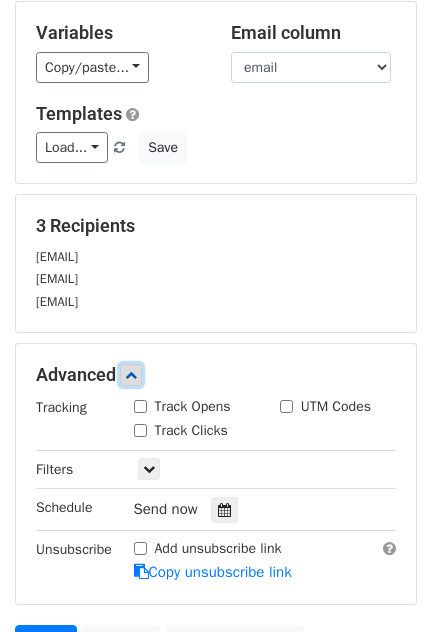 scroll, scrollTop: 311, scrollLeft: 0, axis: vertical 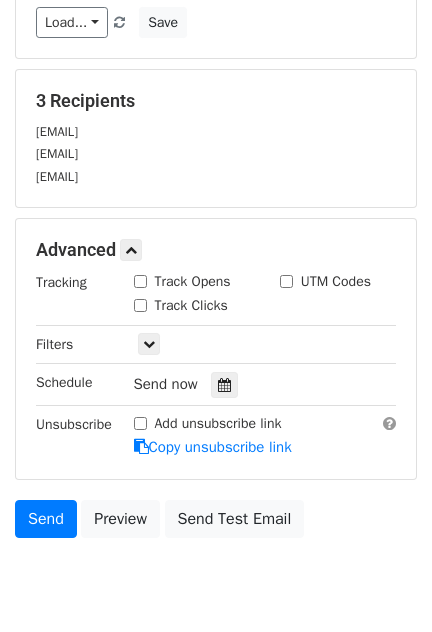 click on "Track Opens" at bounding box center (140, 281) 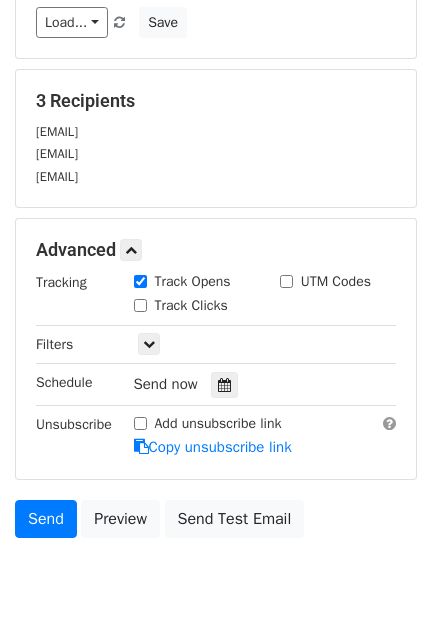 click on "Track Clicks" at bounding box center [140, 305] 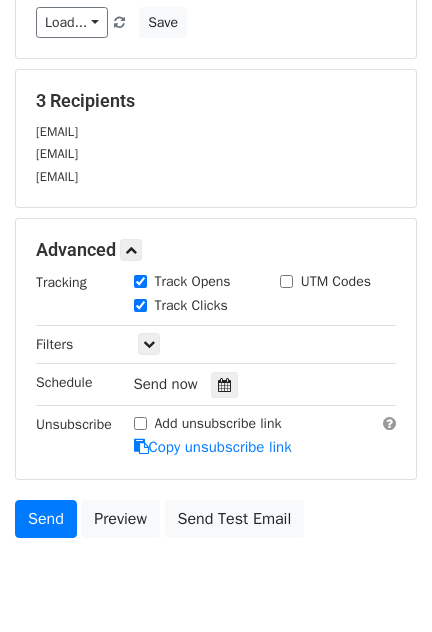 click on "UTM Codes" at bounding box center [286, 281] 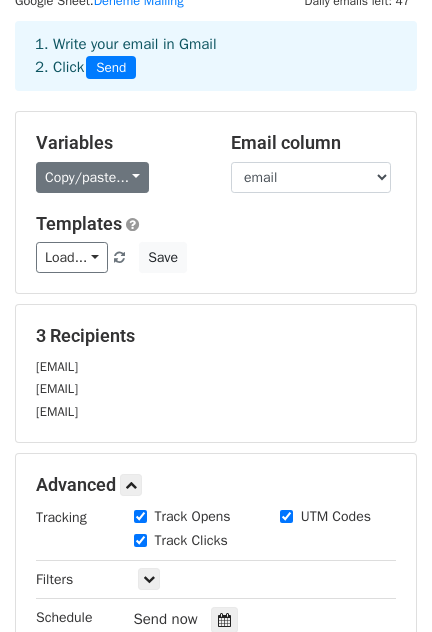 scroll, scrollTop: 61, scrollLeft: 0, axis: vertical 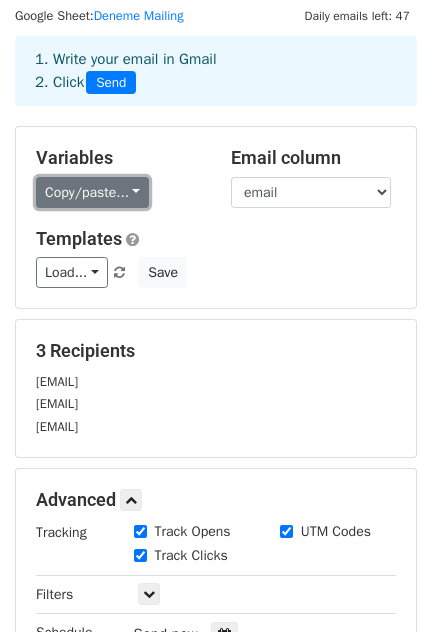 click on "Copy/paste..." at bounding box center (92, 192) 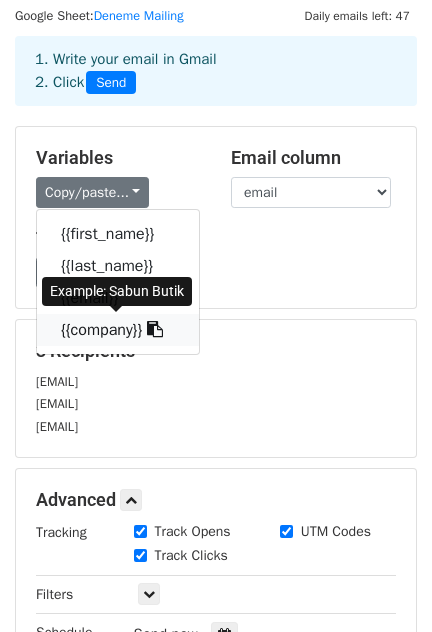 click on "{{company}}" at bounding box center (118, 330) 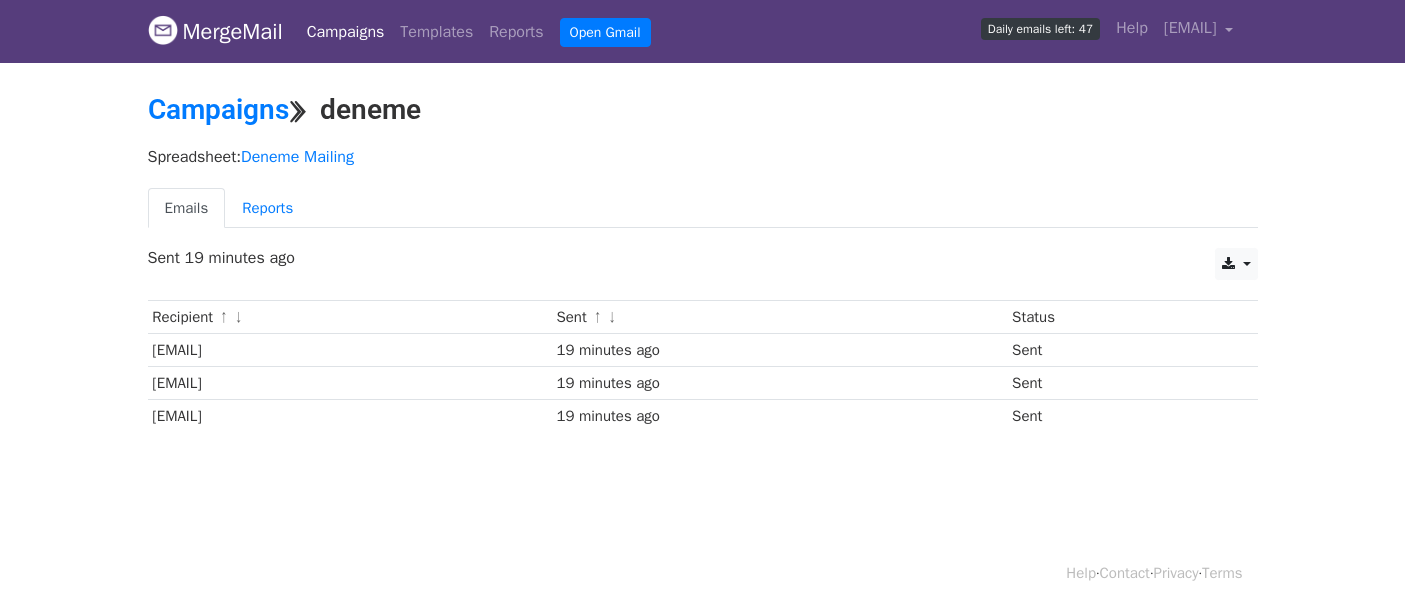 scroll, scrollTop: 0, scrollLeft: 0, axis: both 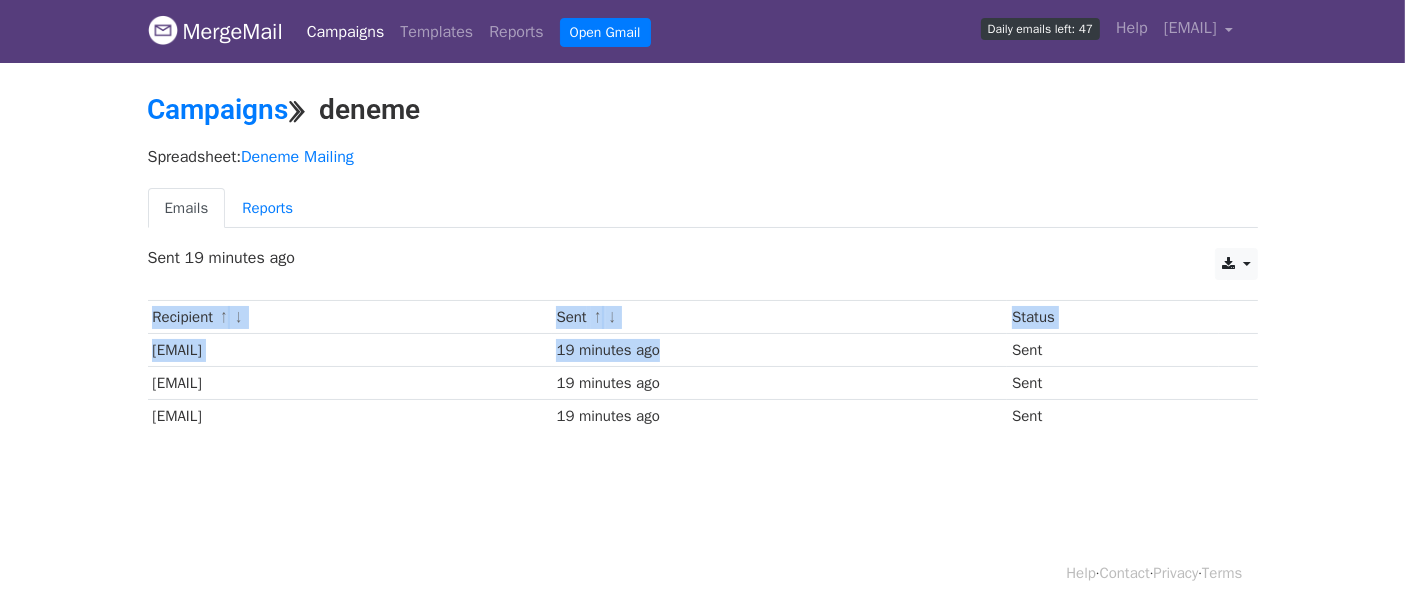 drag, startPoint x: 1040, startPoint y: 334, endPoint x: 1160, endPoint y: 464, distance: 176.91806 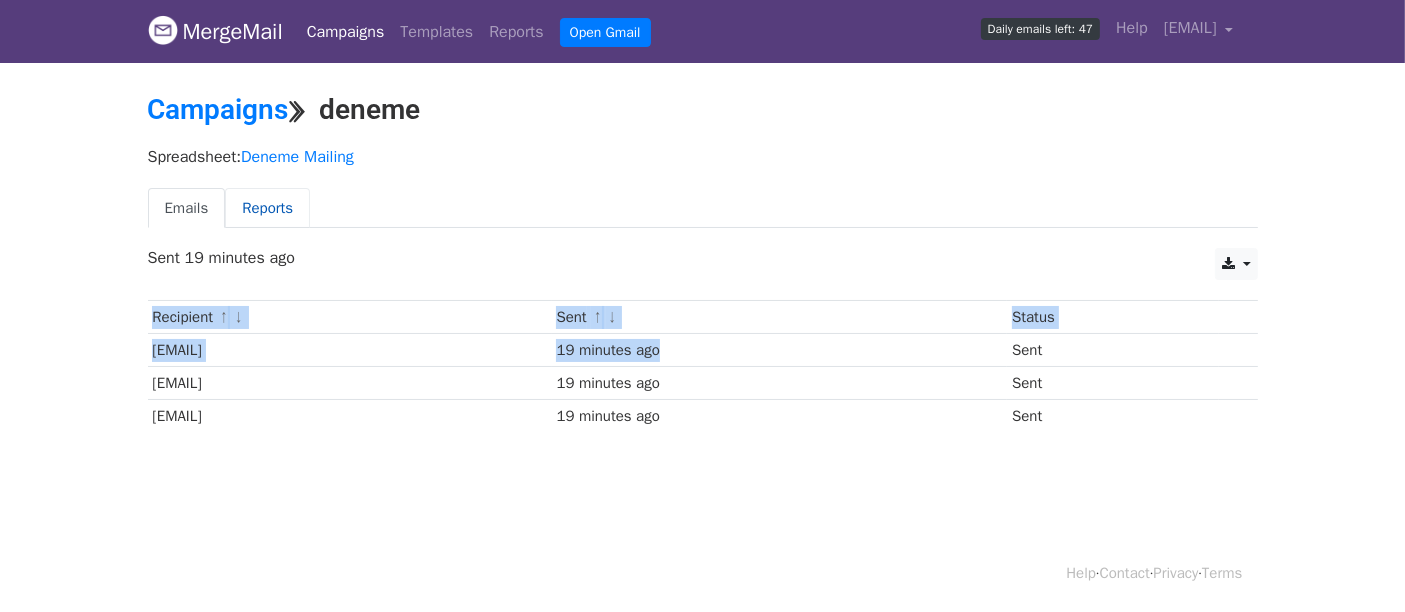 click on "Reports" at bounding box center (267, 208) 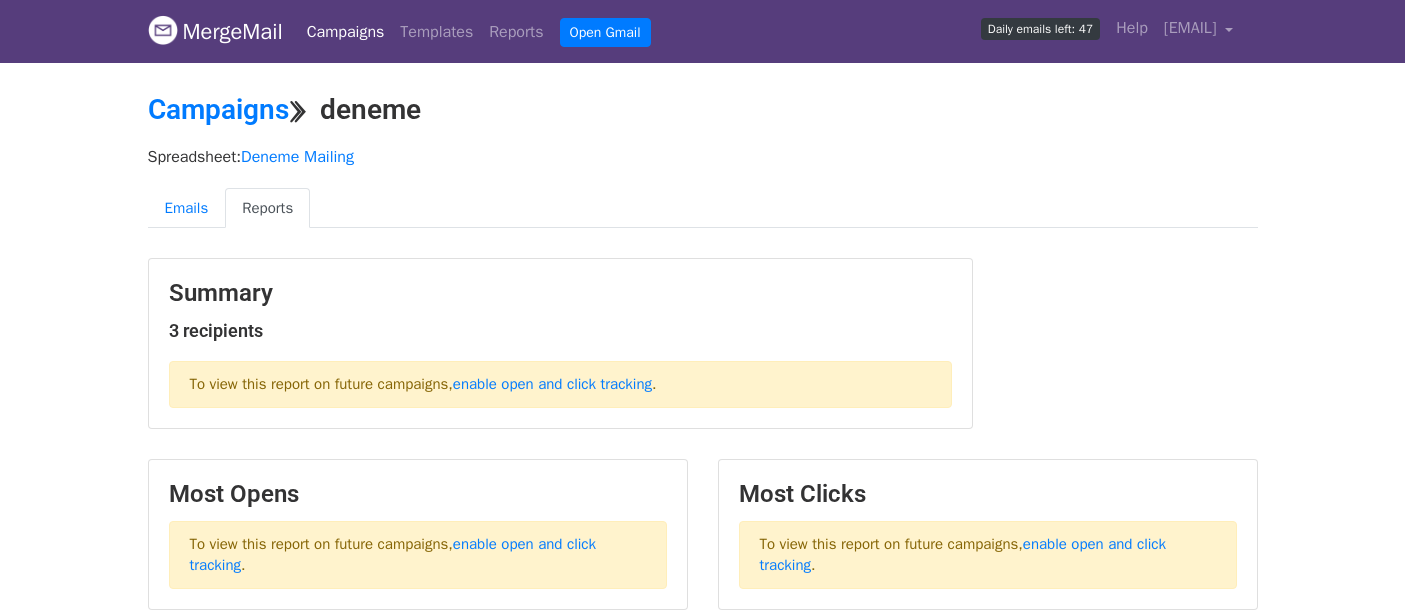 scroll, scrollTop: 0, scrollLeft: 0, axis: both 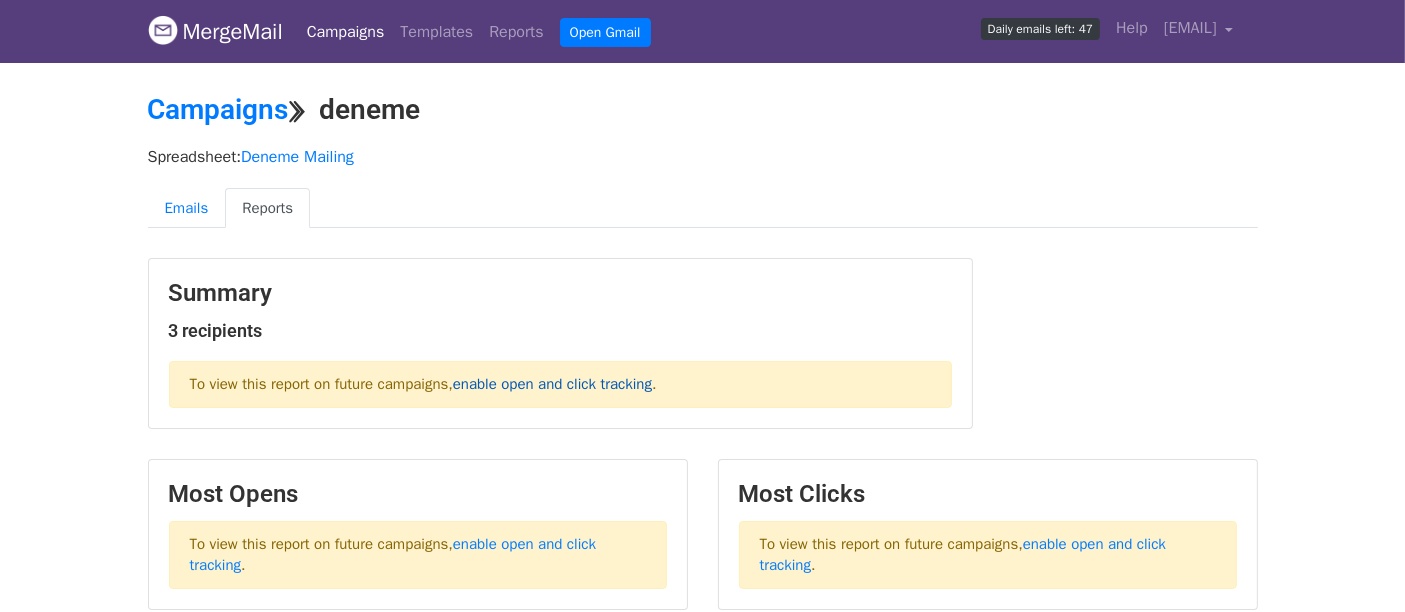 click on "enable open and click tracking" at bounding box center [552, 384] 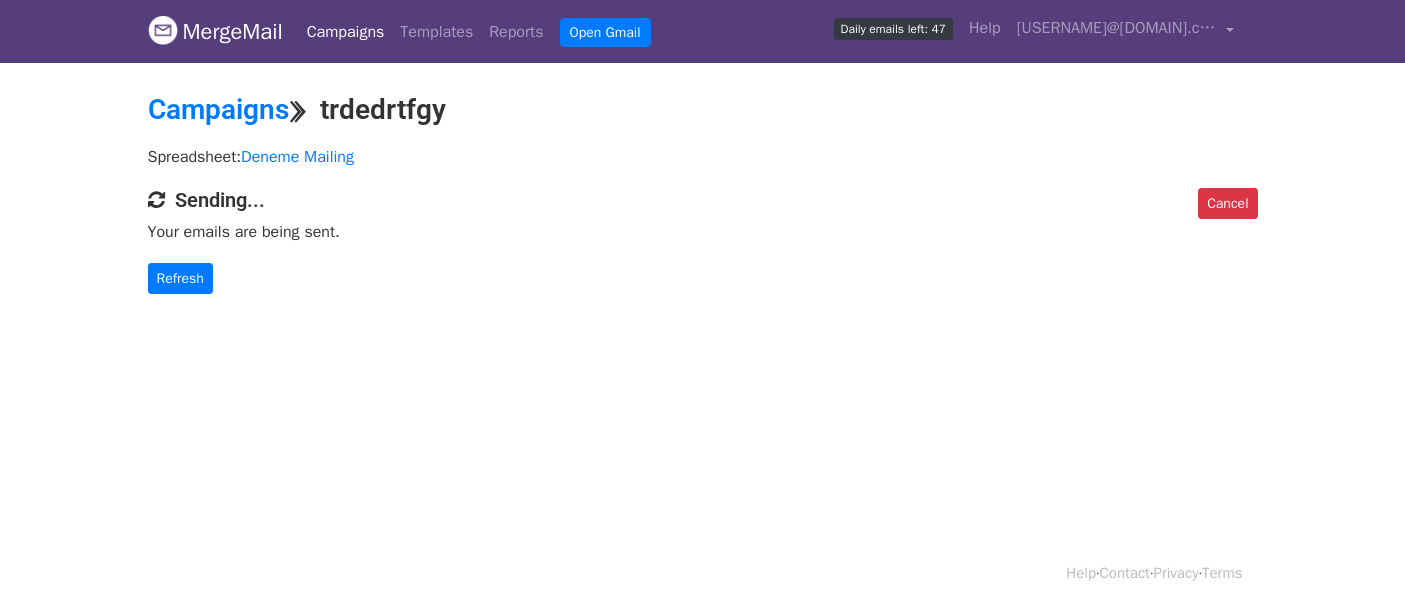 scroll, scrollTop: 0, scrollLeft: 0, axis: both 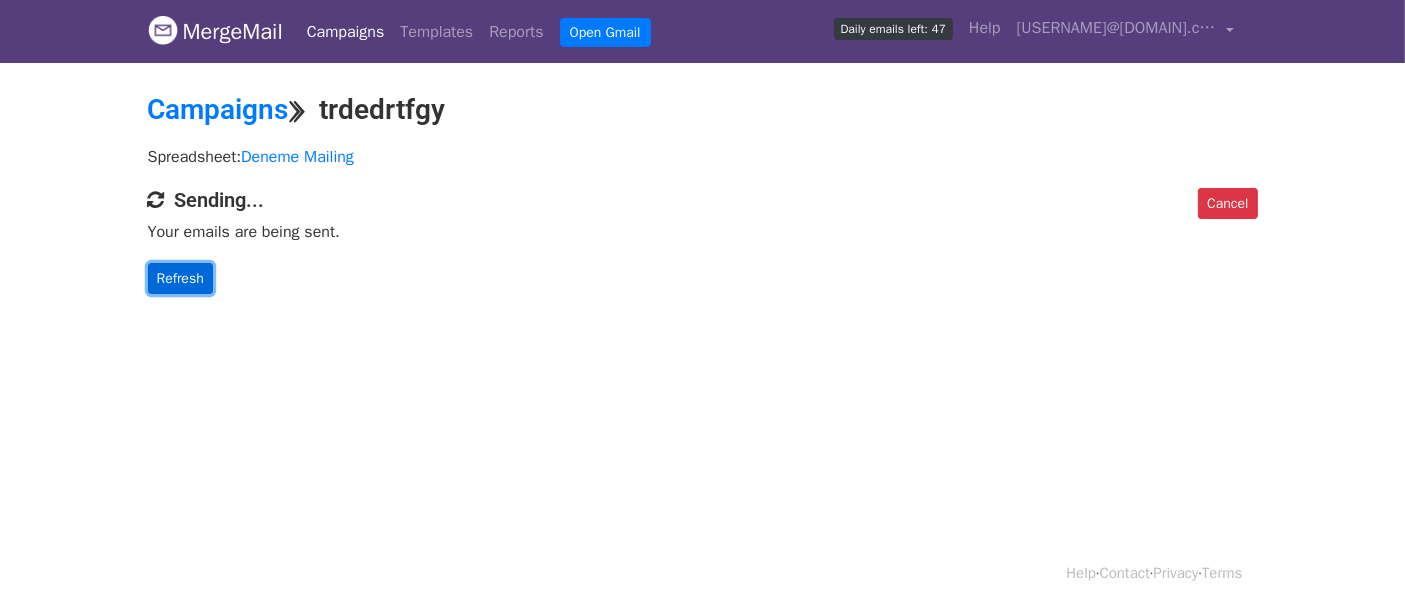click on "Refresh" at bounding box center (180, 278) 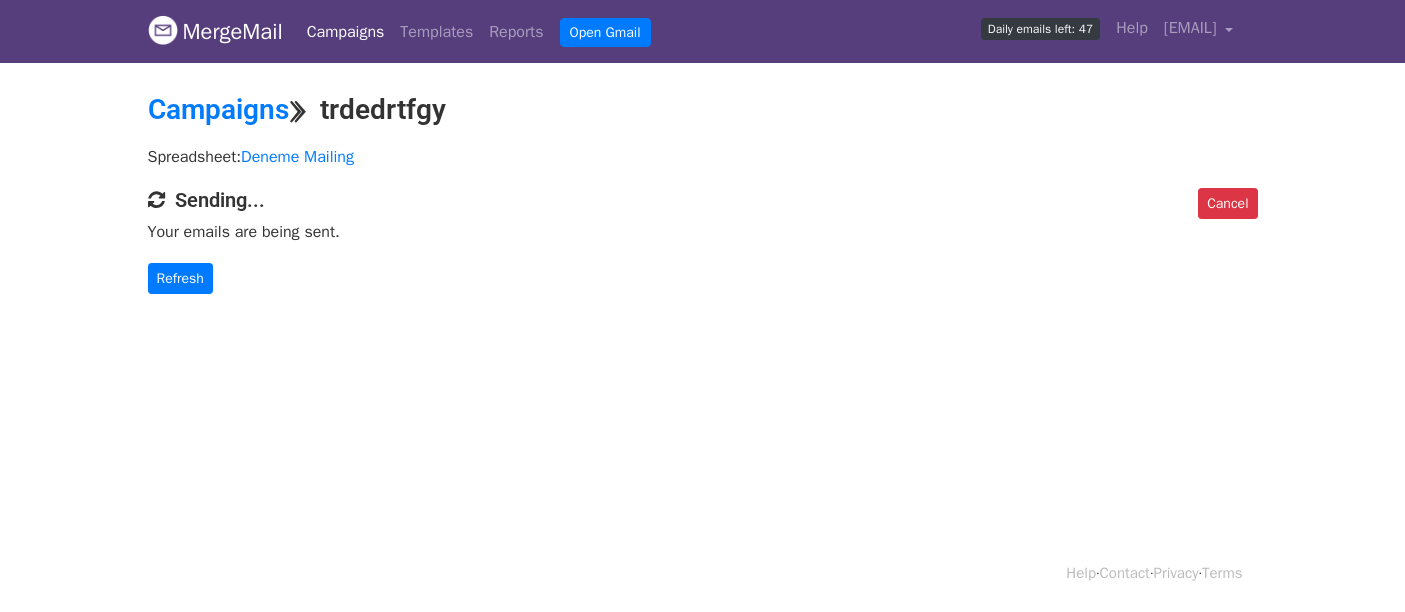 scroll, scrollTop: 0, scrollLeft: 0, axis: both 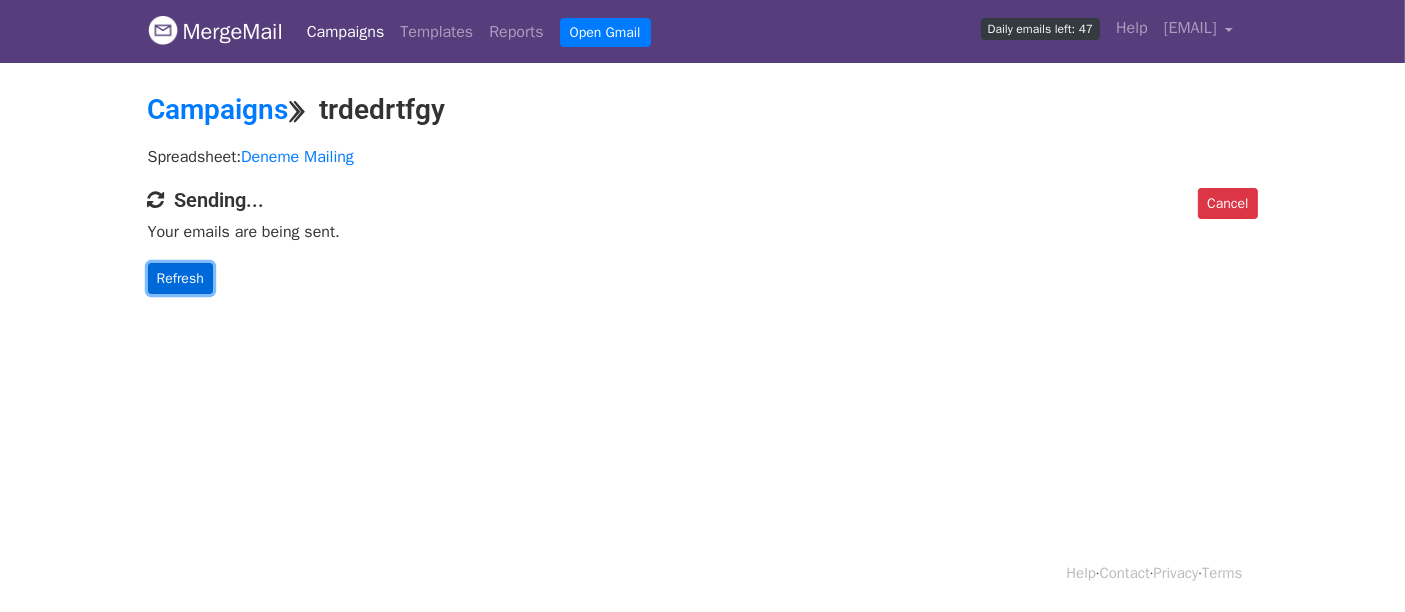 click on "Refresh" at bounding box center [180, 278] 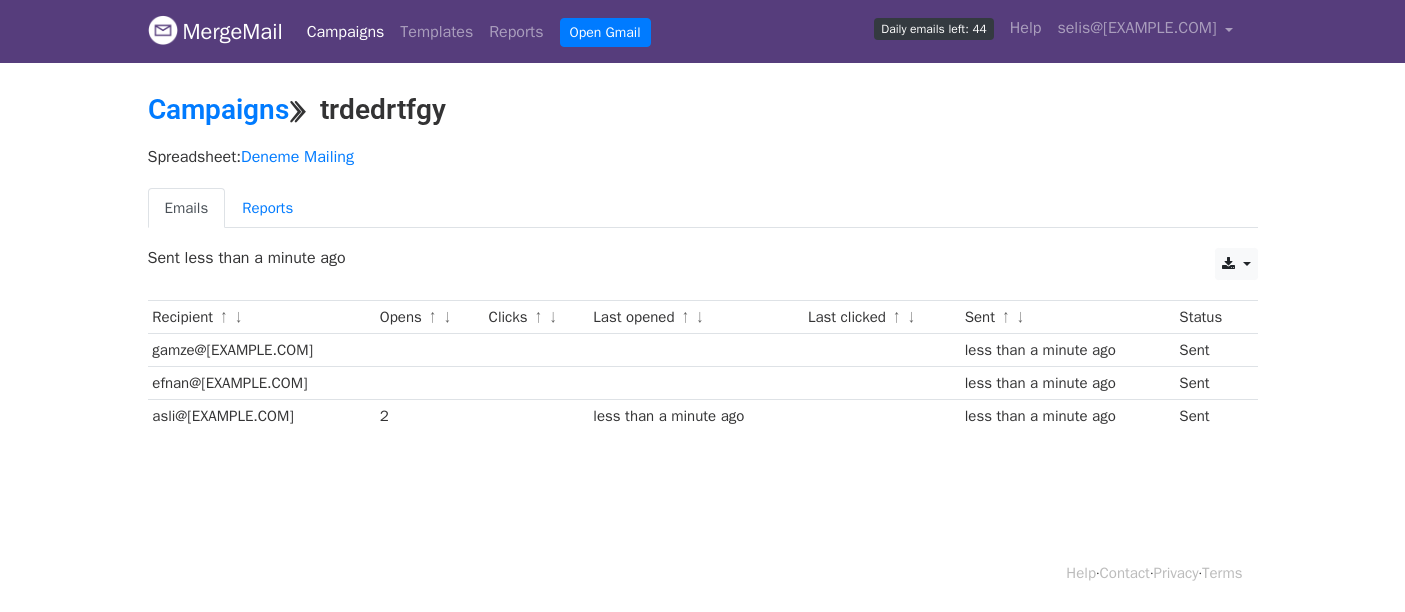 scroll, scrollTop: 0, scrollLeft: 0, axis: both 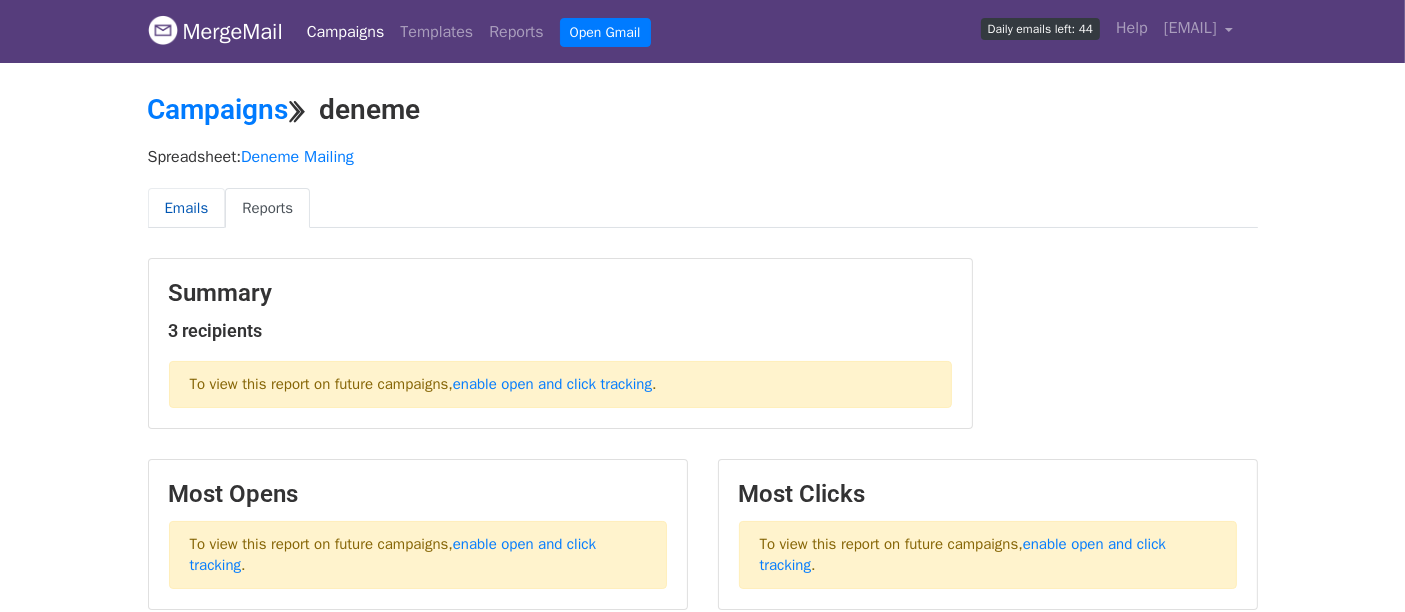 click on "Emails" at bounding box center [187, 208] 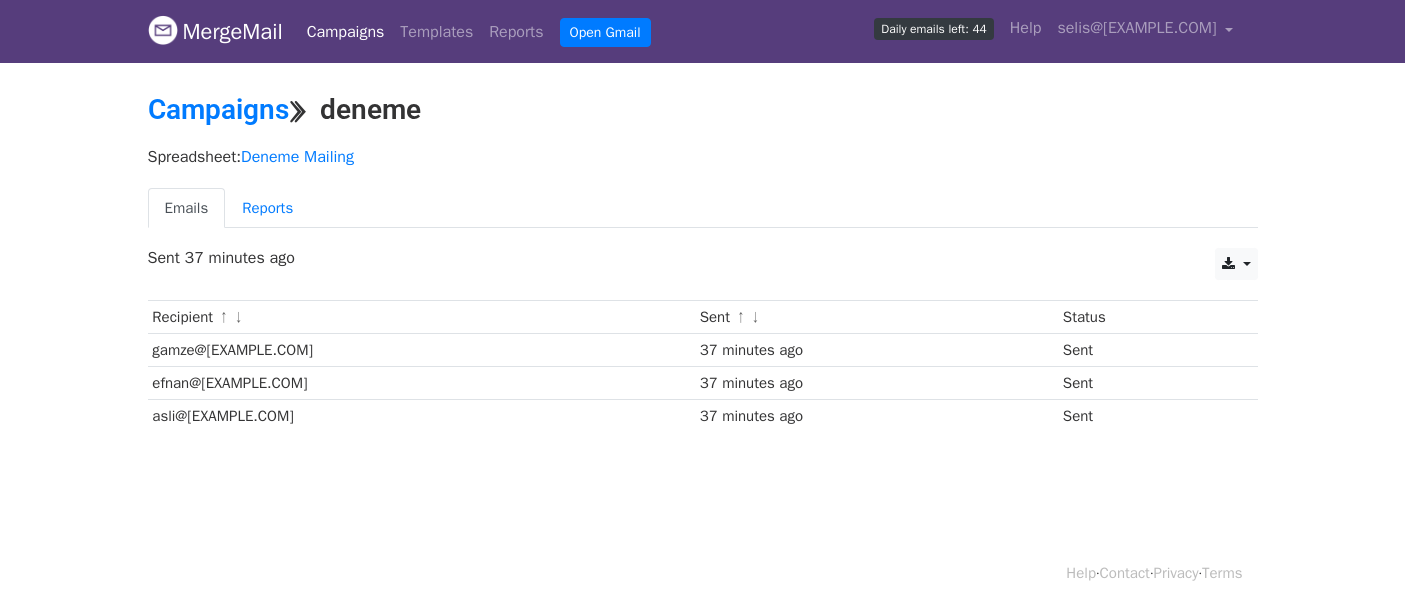 scroll, scrollTop: 0, scrollLeft: 0, axis: both 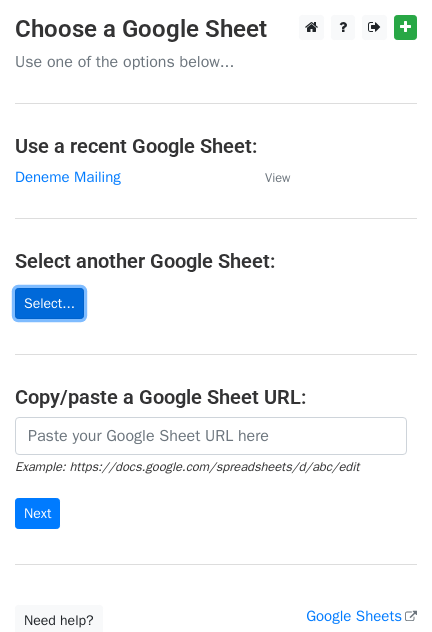 click on "Select..." at bounding box center [49, 303] 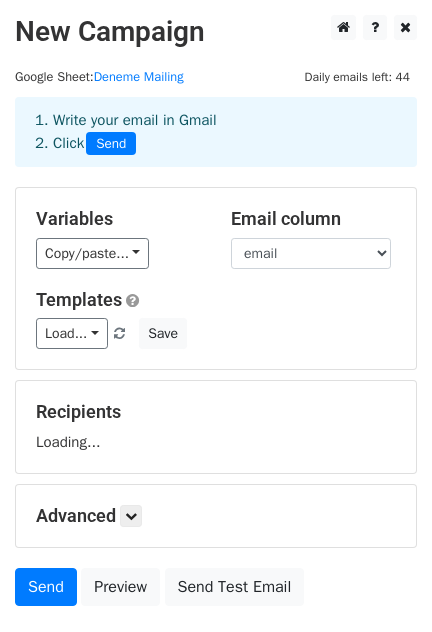 scroll, scrollTop: 0, scrollLeft: 0, axis: both 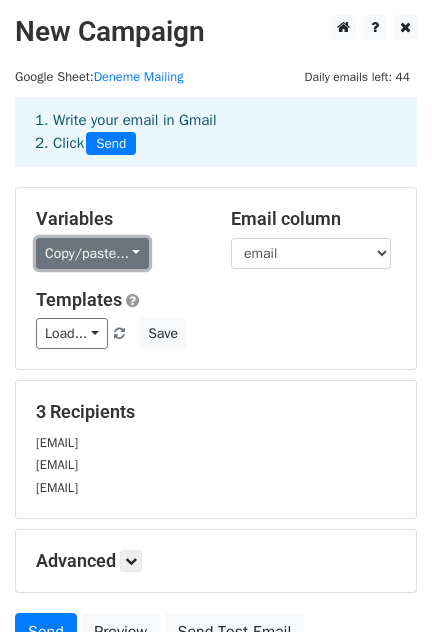 click on "Copy/paste..." at bounding box center (92, 253) 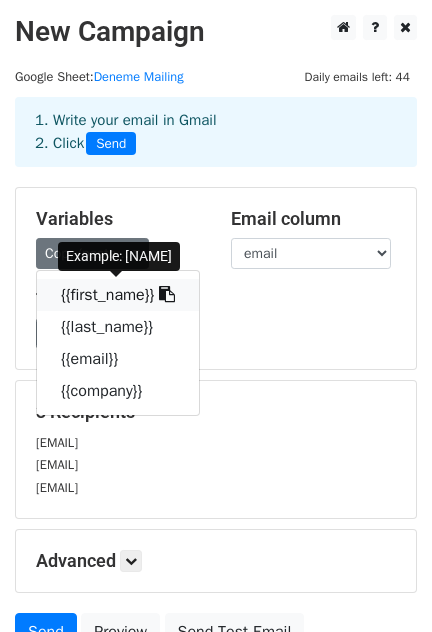 click on "{{first_name}}" at bounding box center (118, 295) 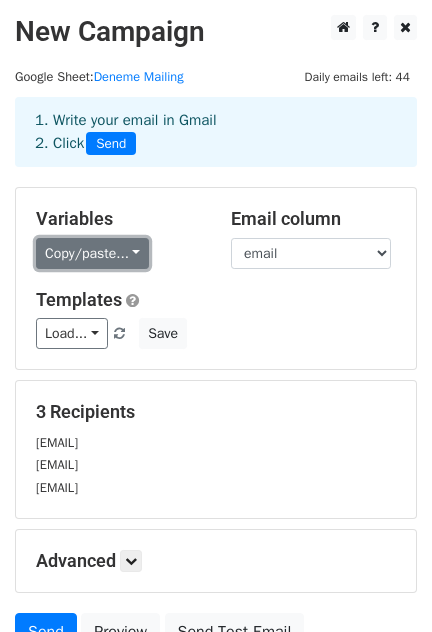click on "Copy/paste..." at bounding box center (92, 253) 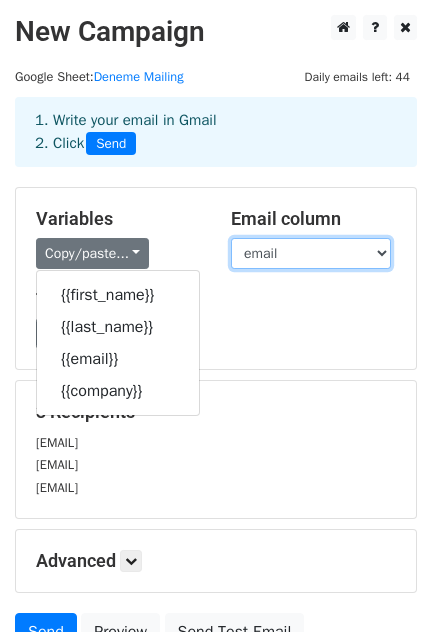 click on "first_name
last_name
email
company" at bounding box center [311, 253] 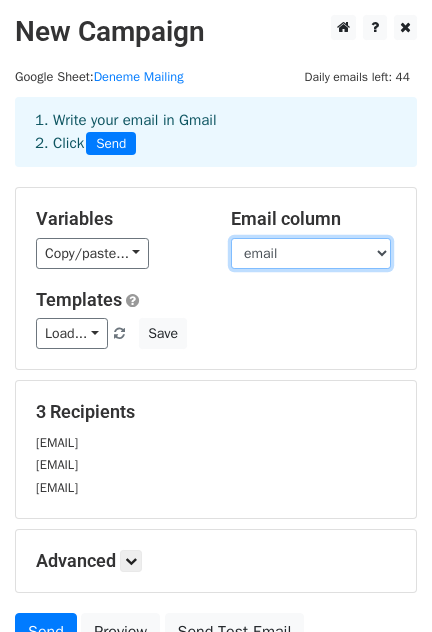 click on "first_name
last_name
email
company" at bounding box center (311, 253) 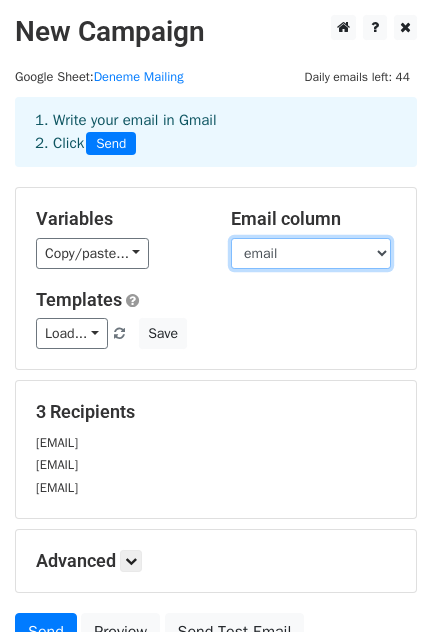 scroll, scrollTop: 186, scrollLeft: 0, axis: vertical 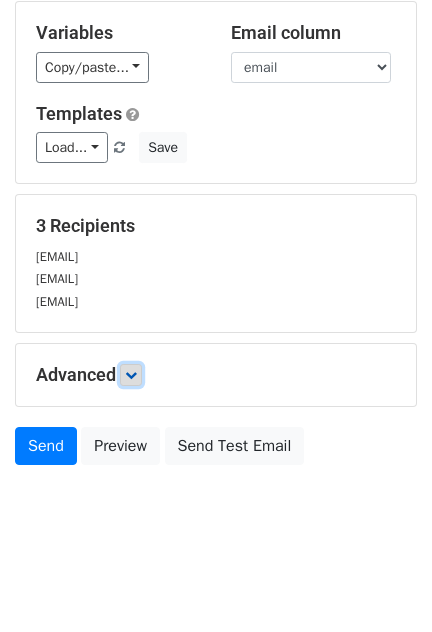 click at bounding box center (131, 375) 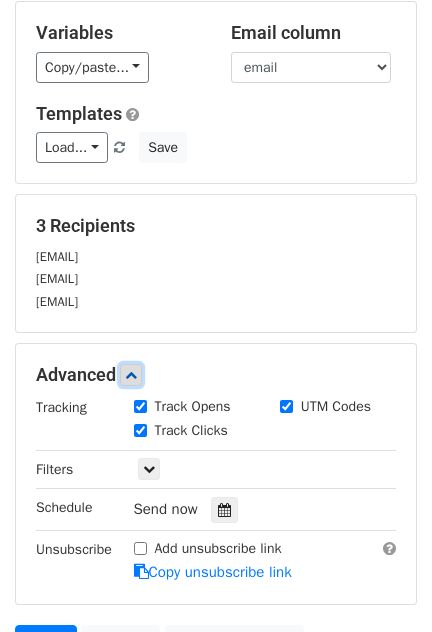 scroll, scrollTop: 0, scrollLeft: 0, axis: both 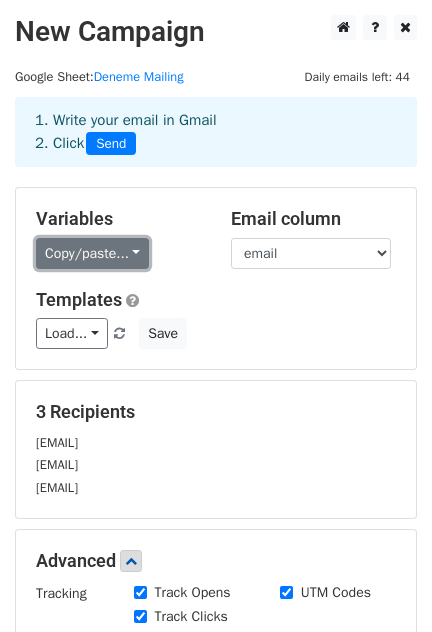 click on "Copy/paste..." at bounding box center (92, 253) 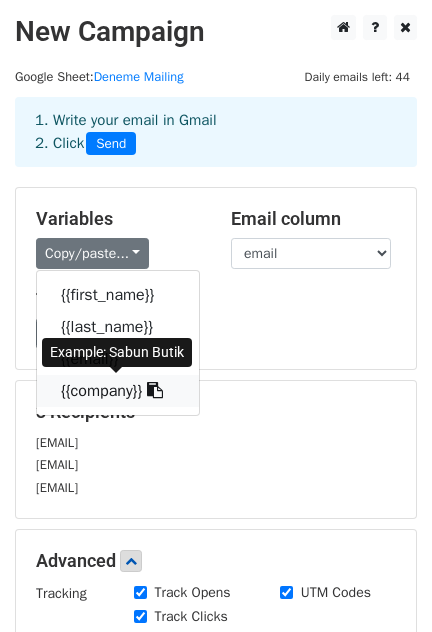 click at bounding box center [155, 390] 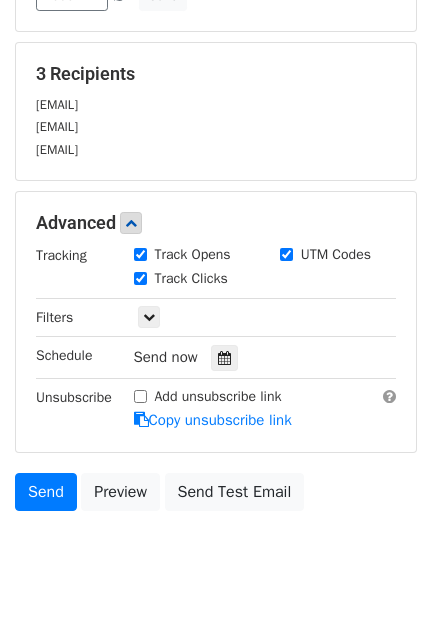 scroll, scrollTop: 381, scrollLeft: 0, axis: vertical 